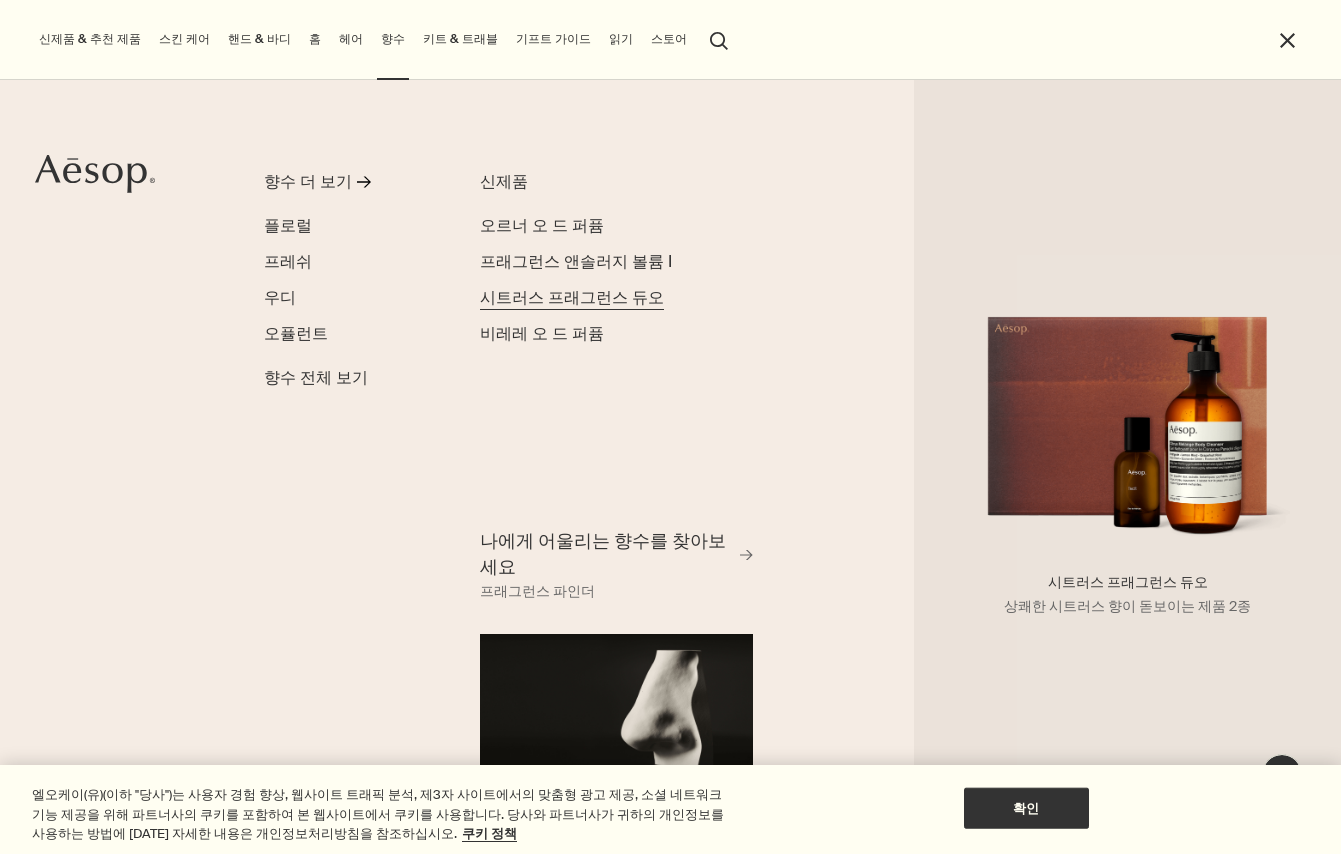 scroll, scrollTop: 0, scrollLeft: 0, axis: both 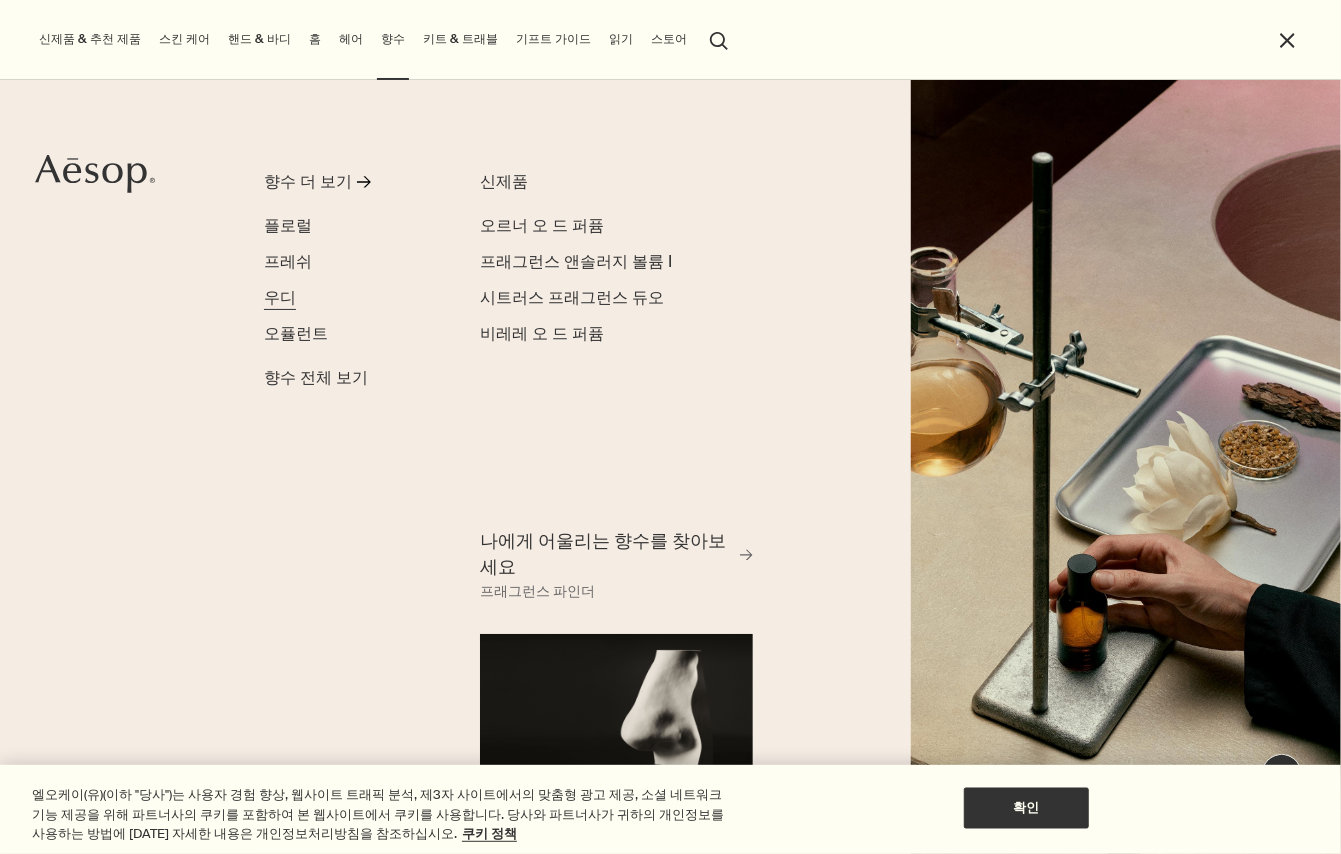 click on "우디" at bounding box center [280, 297] 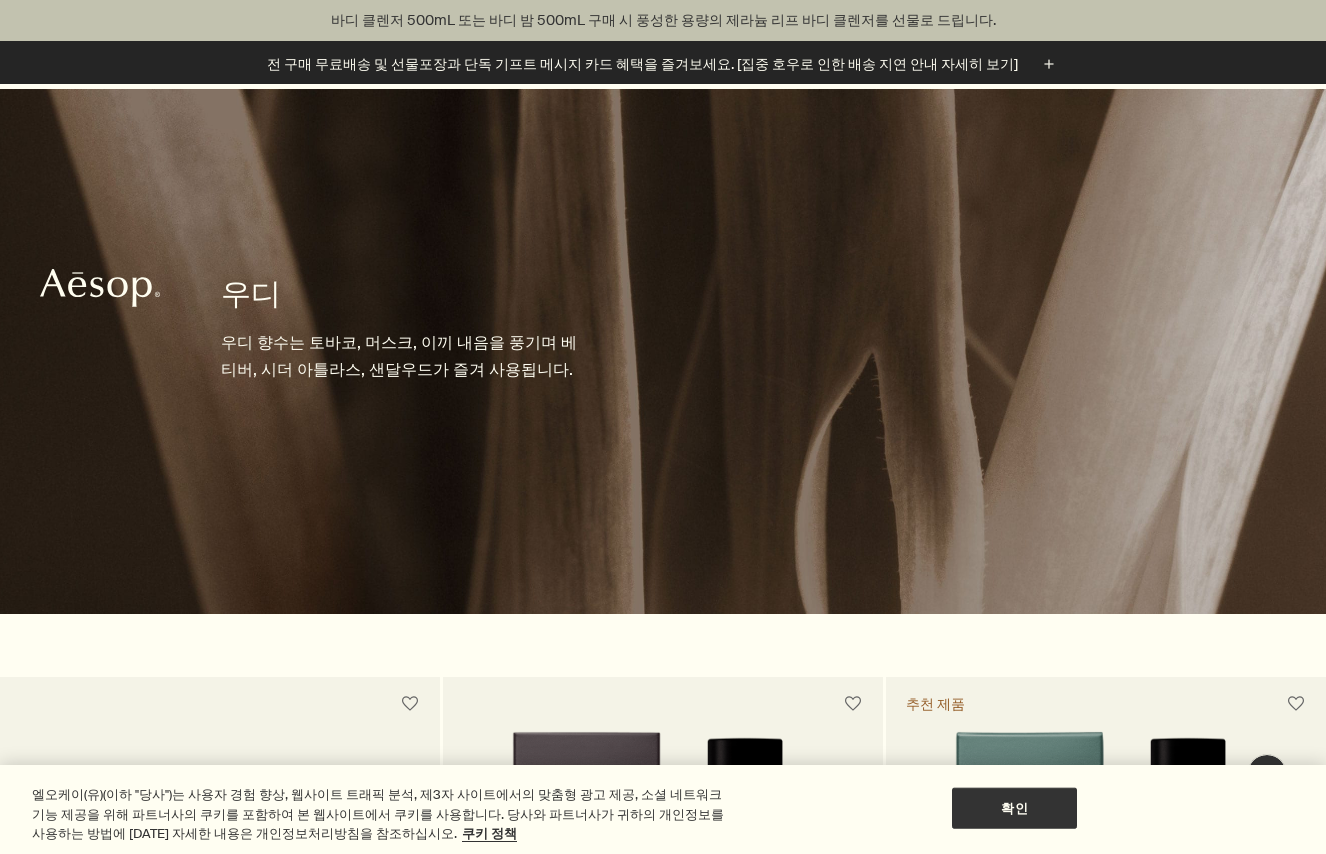 scroll, scrollTop: 1500, scrollLeft: 0, axis: vertical 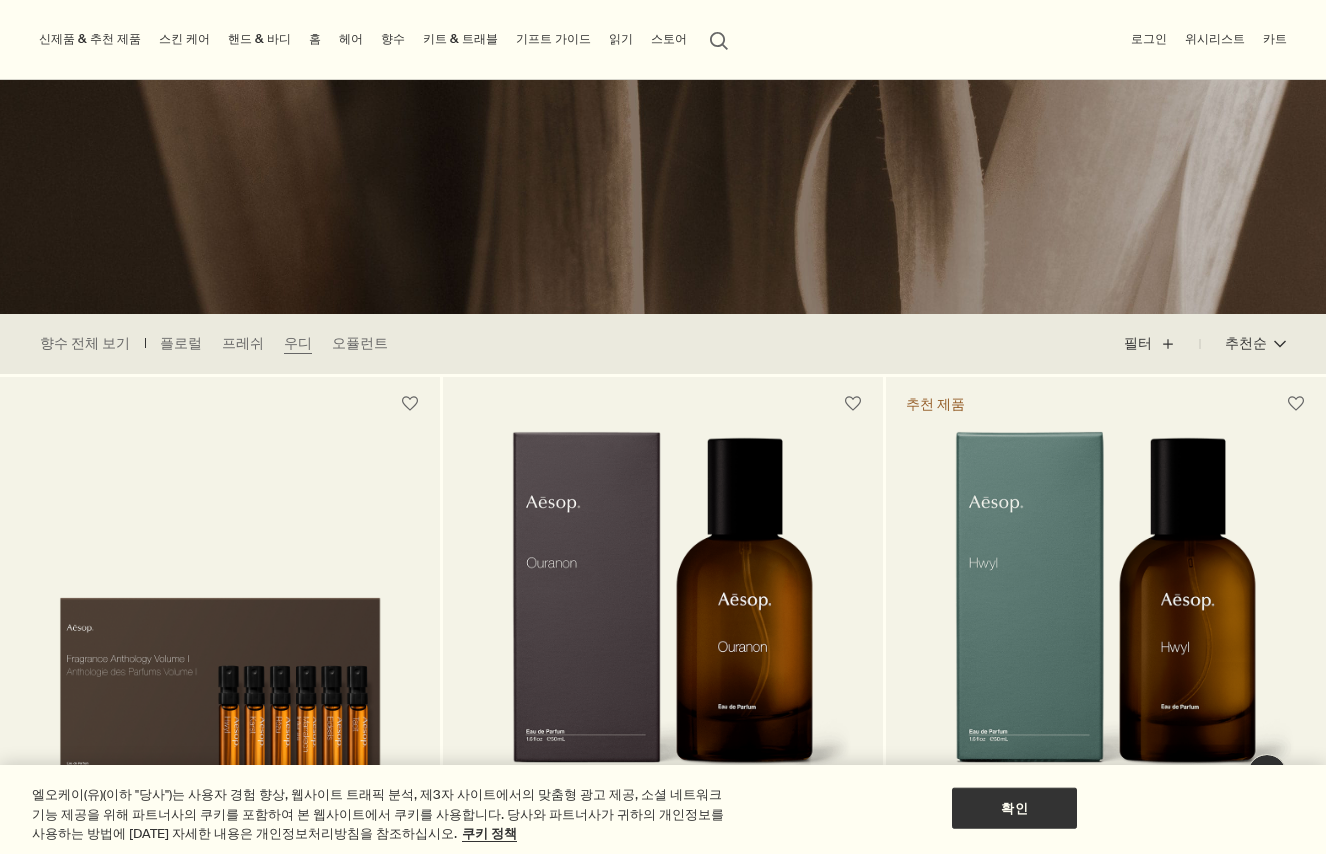 click on "search 검색" at bounding box center (719, 39) 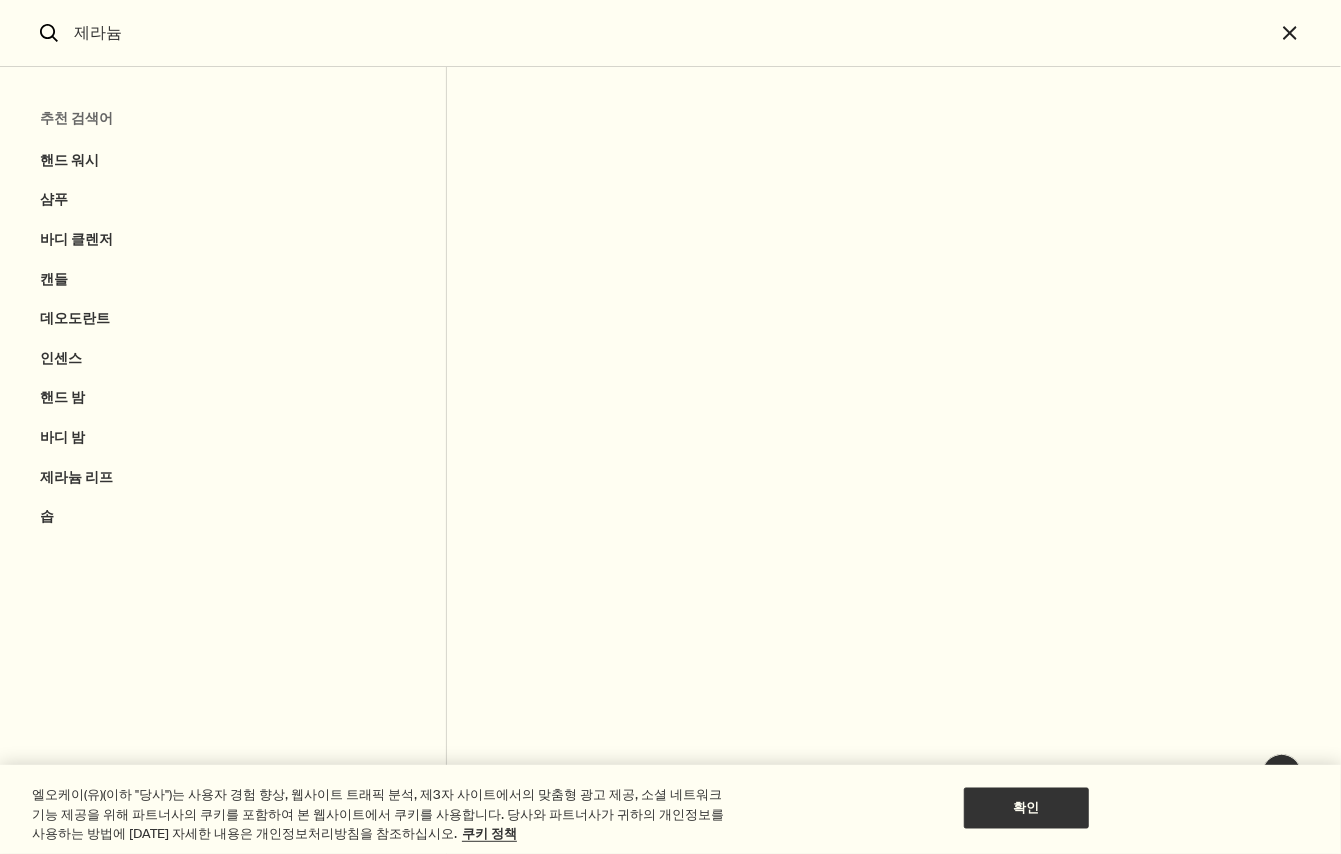 type on "제라늄" 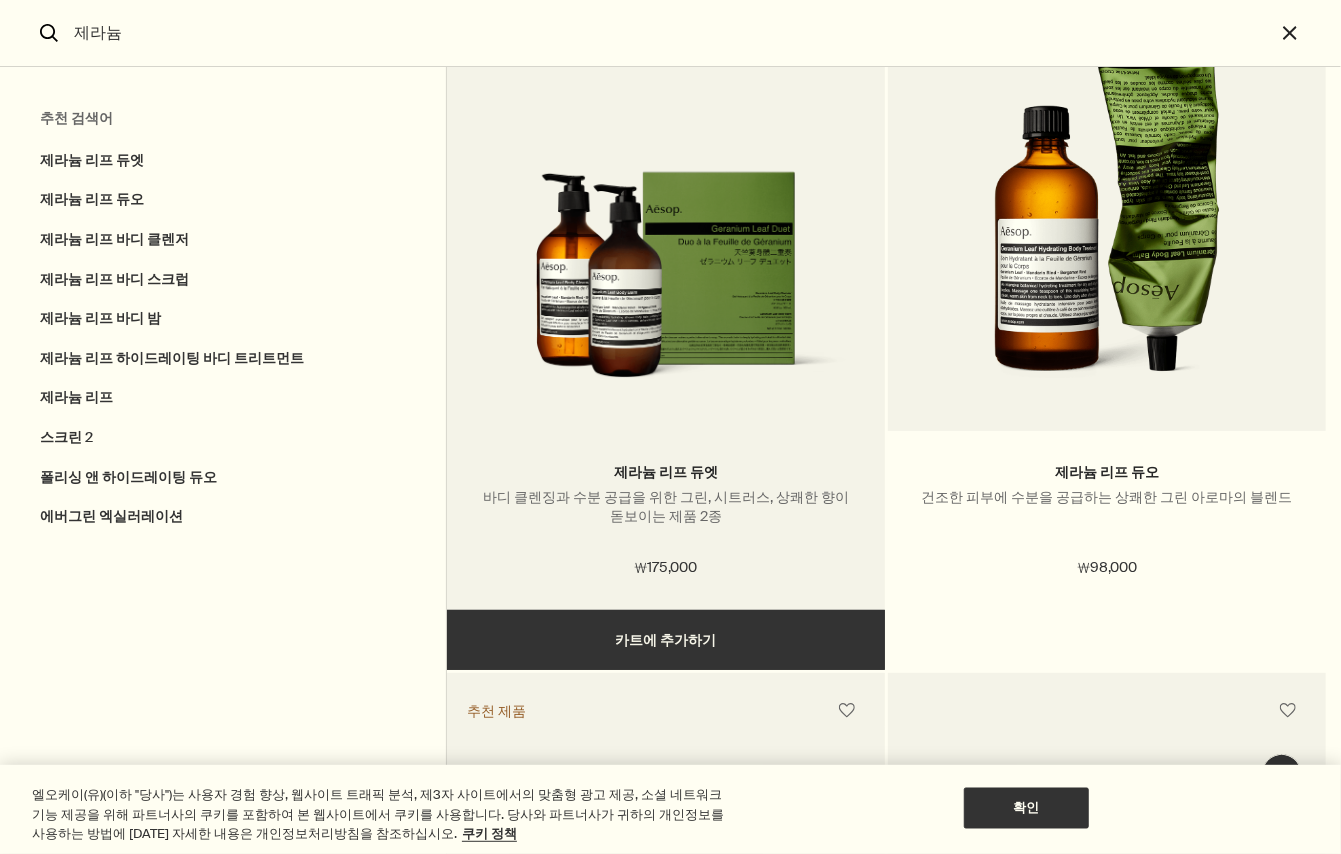 scroll, scrollTop: 300, scrollLeft: 0, axis: vertical 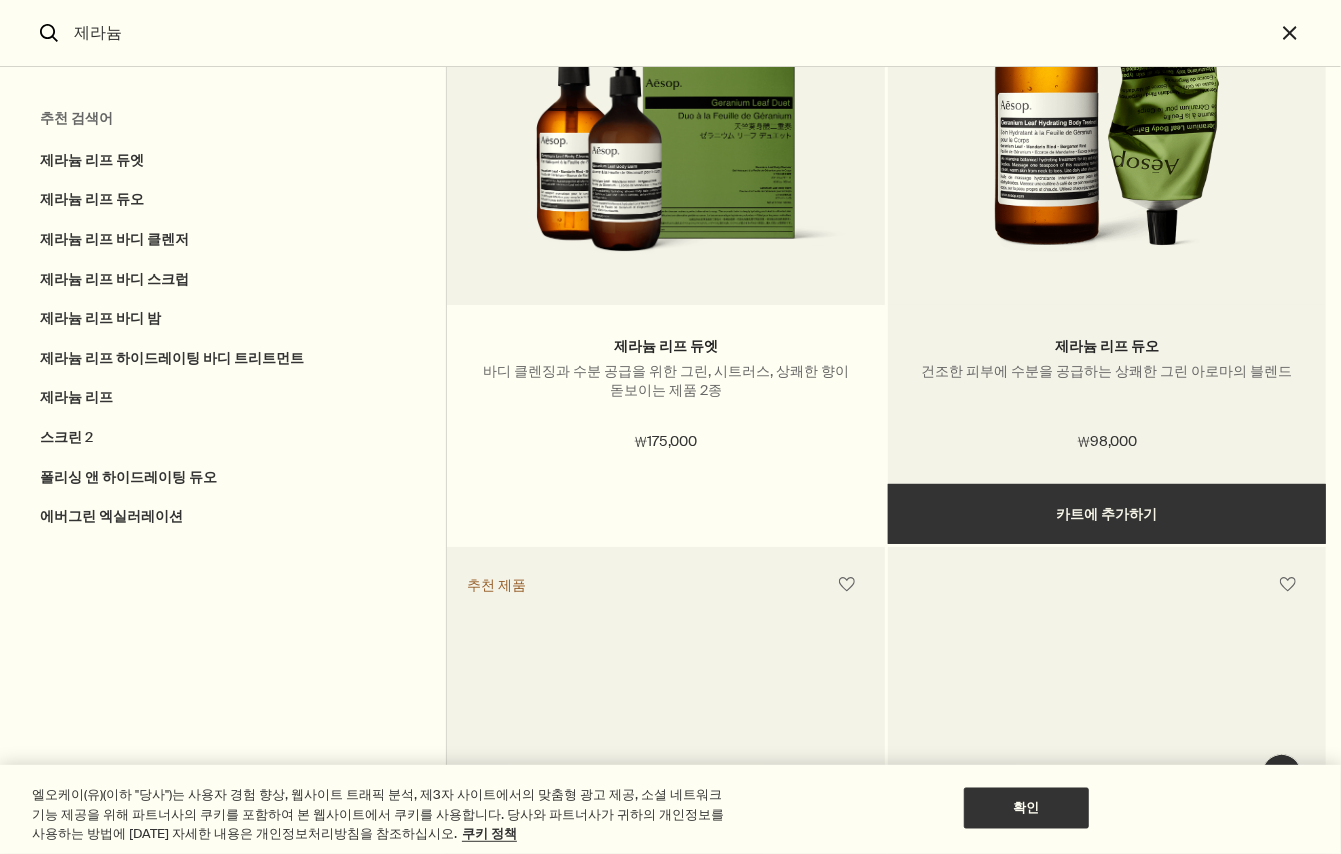 click at bounding box center [1107, 90] 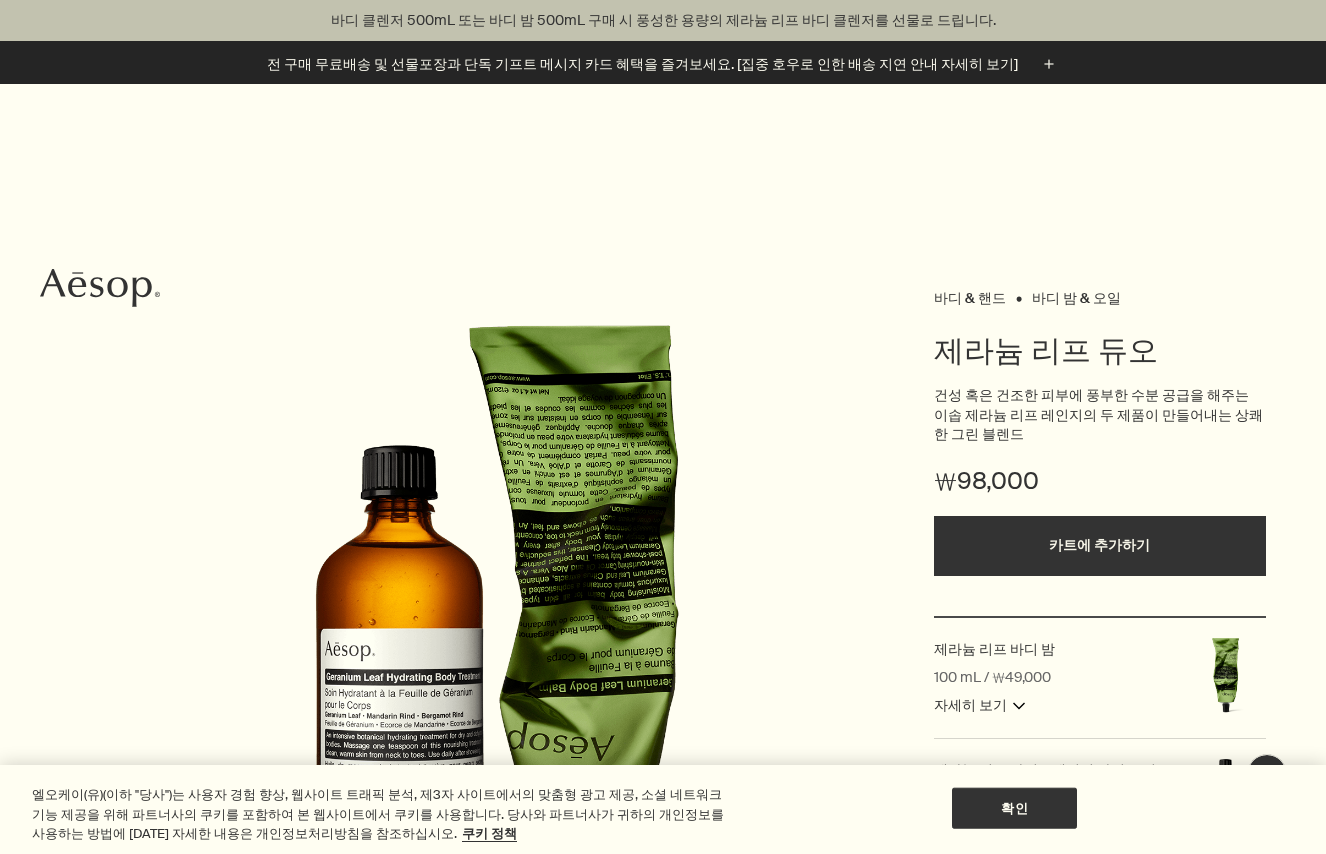 scroll, scrollTop: 1300, scrollLeft: 0, axis: vertical 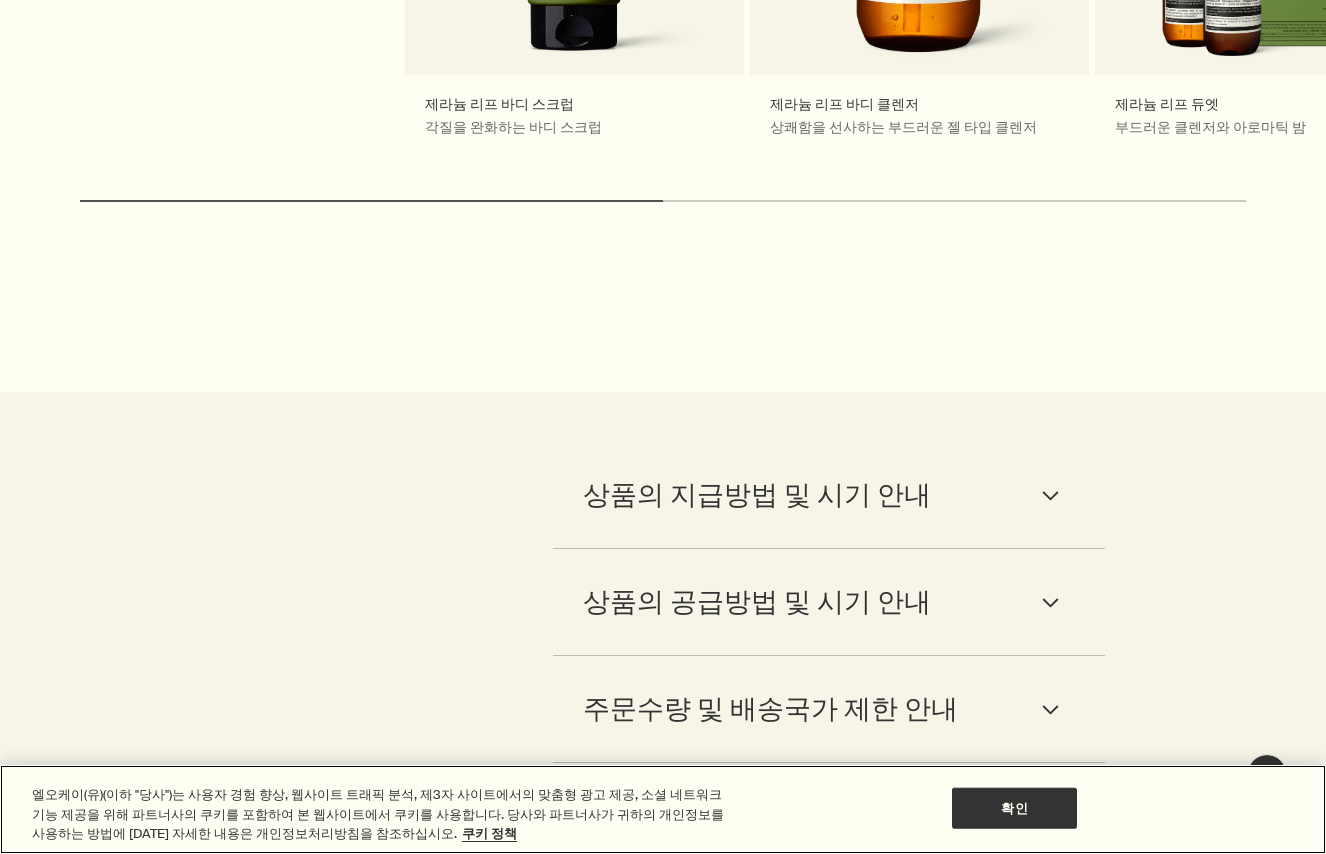 click on "Skip to main content 바디 클렌저 500mL 또는 바디 밤 500mL 구매 시 풍성한 용량의 제라늄 리프 바디 클렌저를 선물로 드립니다. 전 구매 무료배송 및 선물포장과 단독 기프트 메시지 카드 혜택을 즐겨보세요. [집중 호우로 인한 배송 지연 안내 자세히 보기] plus 신제품 & 추천 제품 신제품 루센트 페이셜 리파이너 엘레오스 너리싱 바디 클렌저 오르너 오 드 퍼퓸 스크린 3 프래그런스 앤솔러지 볼륨 I 추천 제품 제라늄 리프 바디 클렌저 올루스 아로마틱 룸 스프레이 테싯 오 드 퍼퓸 파슬리 씨드 안티 옥시던트 인텐스 세럼  스킨 케어 스킨 케어 더 보기   rightArrow 페이셜 클렌저 & 각질 제거 트리트먼트 & 마스크 토너 하이드레이터 & 모이스처라이저 립 & 아이 쉐이빙 선 케어 스킨 케어 키트 스킨 케어 전체 보기 피부 타입 또는 피부 고민 중성 피부 건성 피부 지성 피부 민감성" at bounding box center (663, -2173) 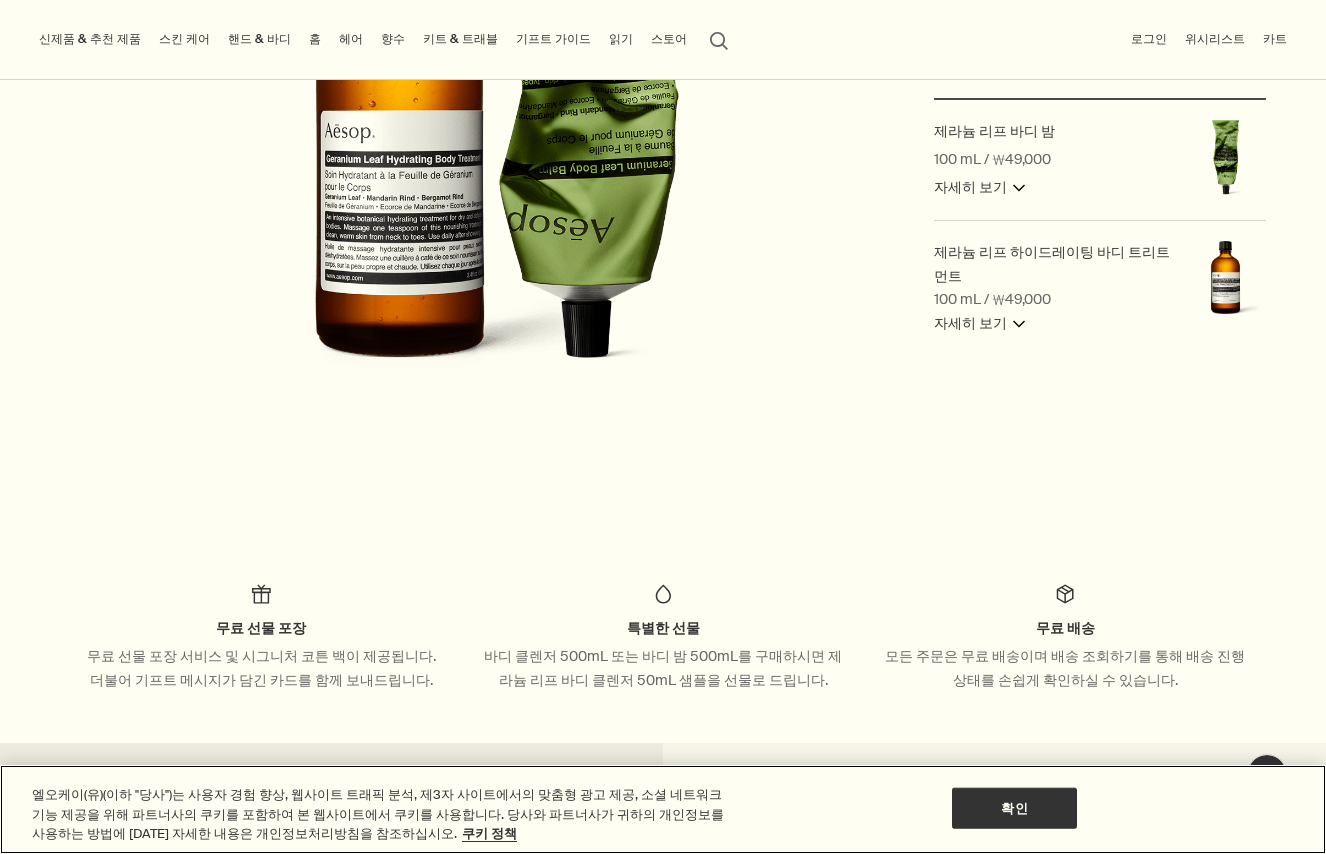 scroll, scrollTop: 118, scrollLeft: 0, axis: vertical 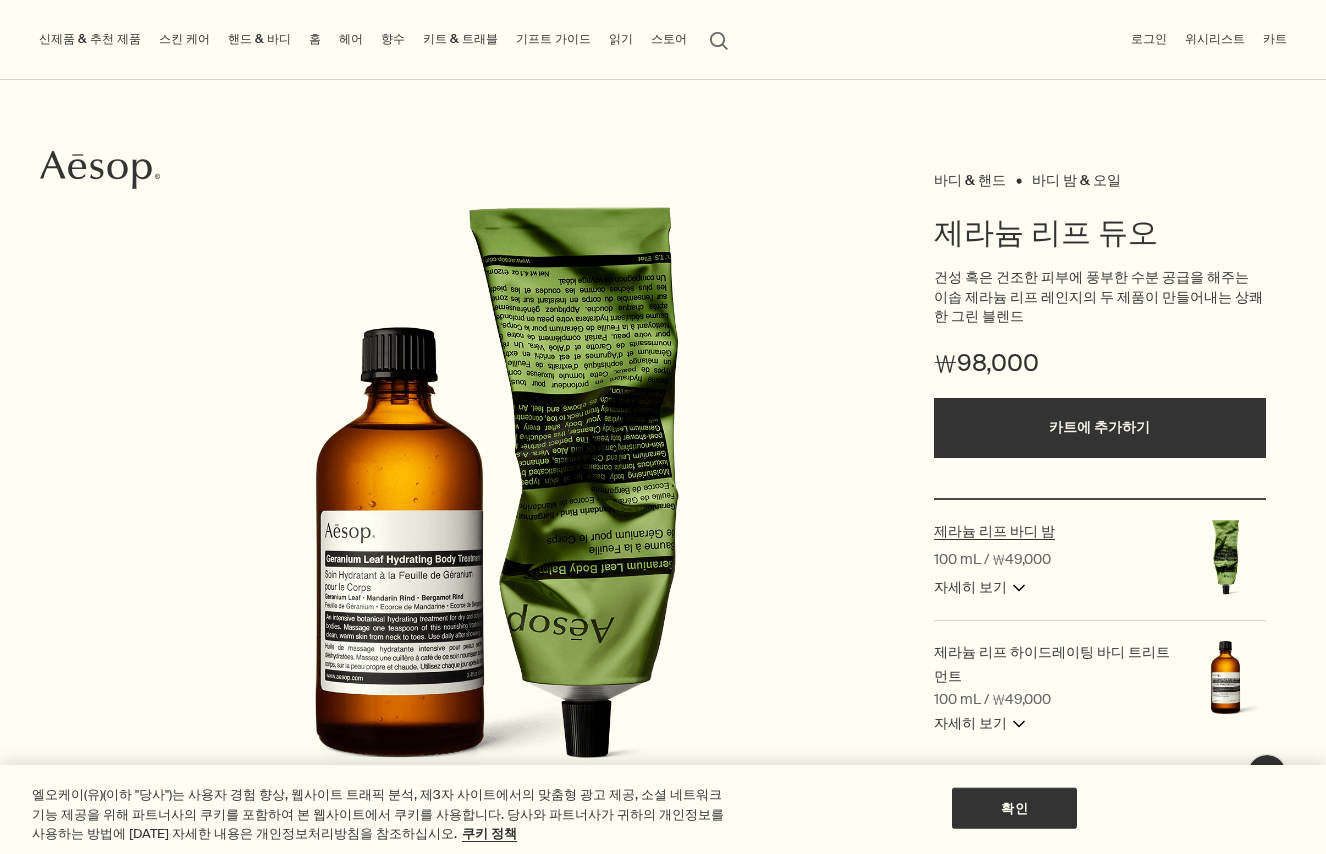 click on "제라늄 리프 바디 밤" at bounding box center (994, 532) 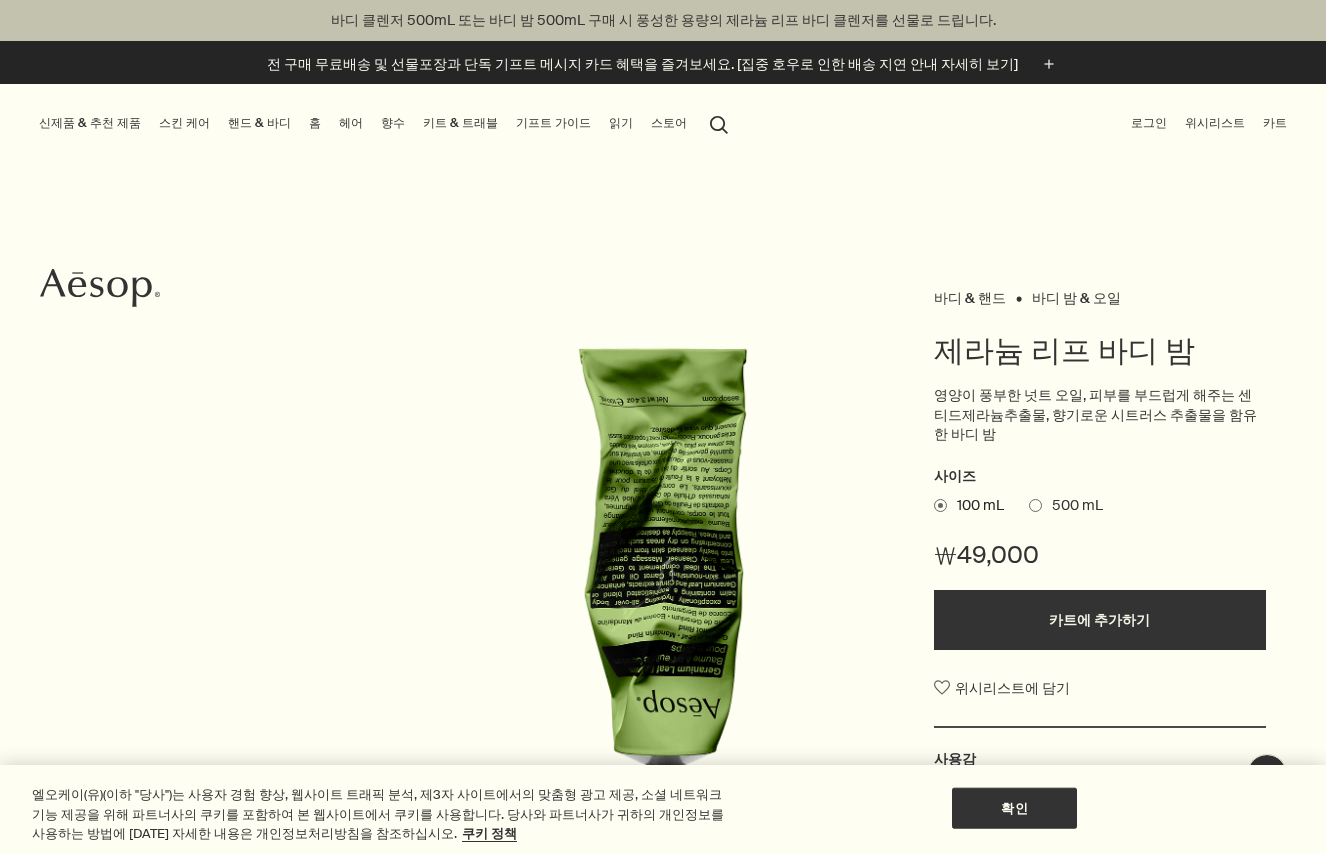 scroll, scrollTop: 0, scrollLeft: 0, axis: both 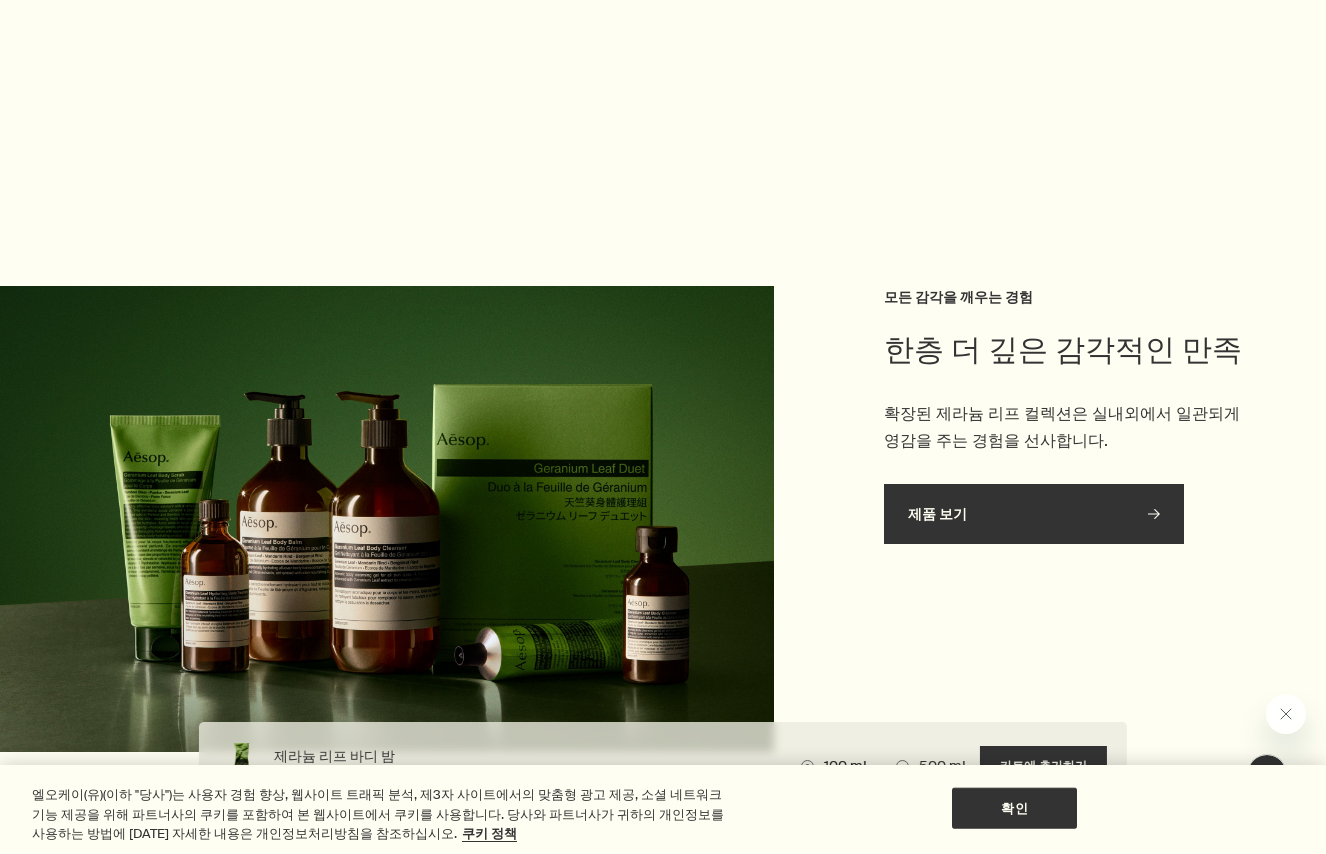 click on "제품 보기   rightArrow" at bounding box center [1034, 514] 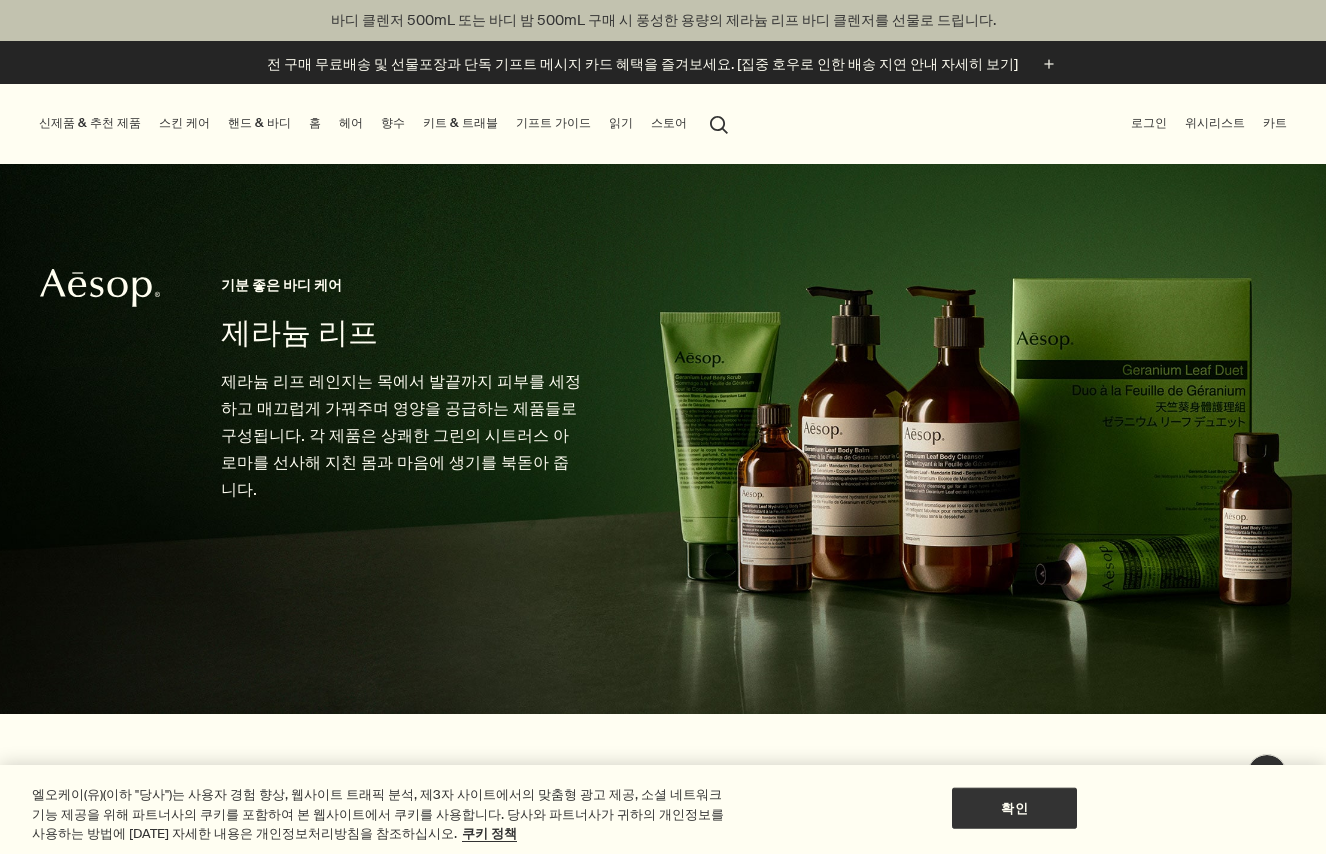 scroll, scrollTop: 0, scrollLeft: 0, axis: both 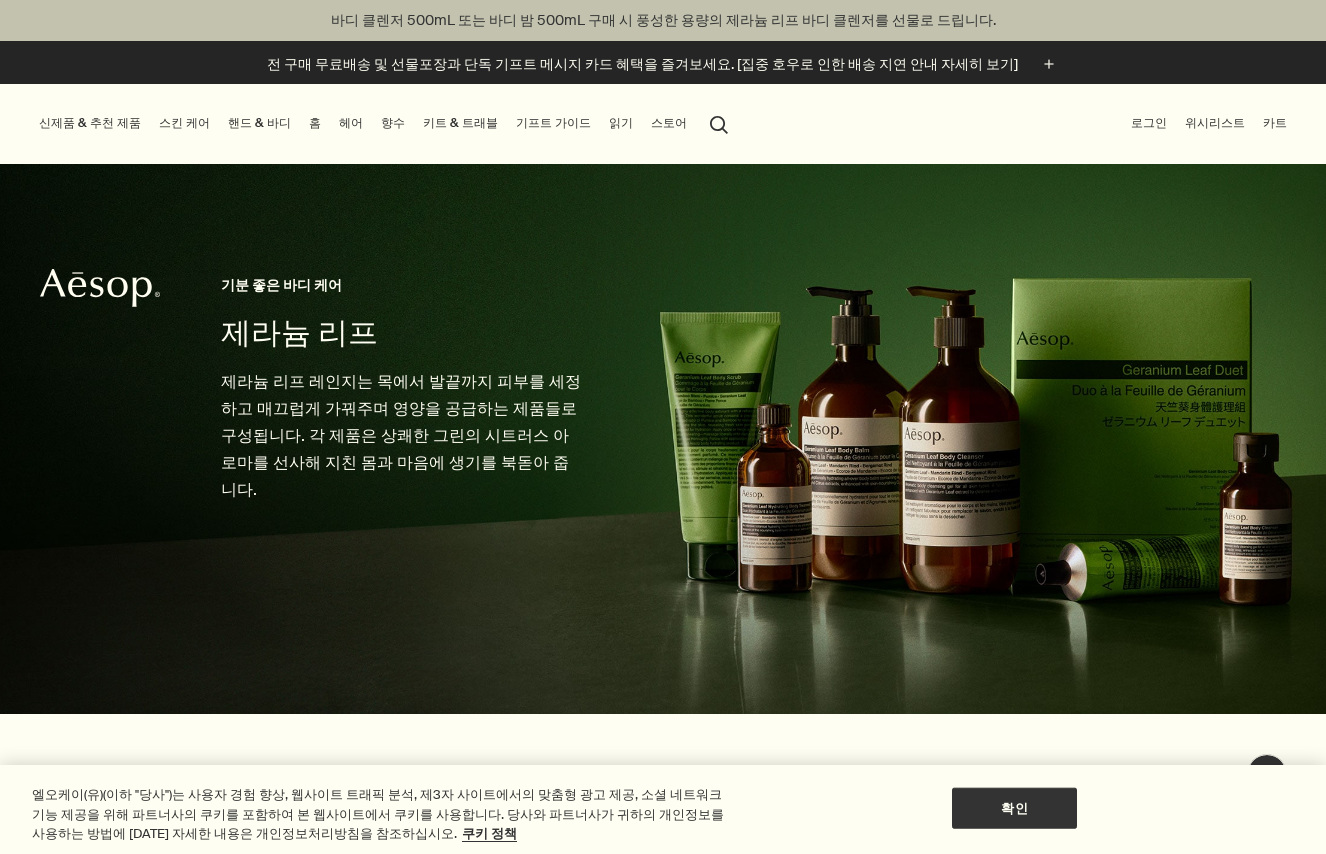 click on "제라늄 리프 기분 좋은 바디 케어 제라늄 리프 레인지는 목에서 발끝까지 피부를 세정하고 매끄럽게 가꿔주며 영양을 공급하는 제품들로 구성됩니다. 각 제품은 상쾌한 그린의 시트러스 아로마를 선사해 지친 몸과 마음에 생기를 북돋아 줍니다." at bounding box center (402, 439) 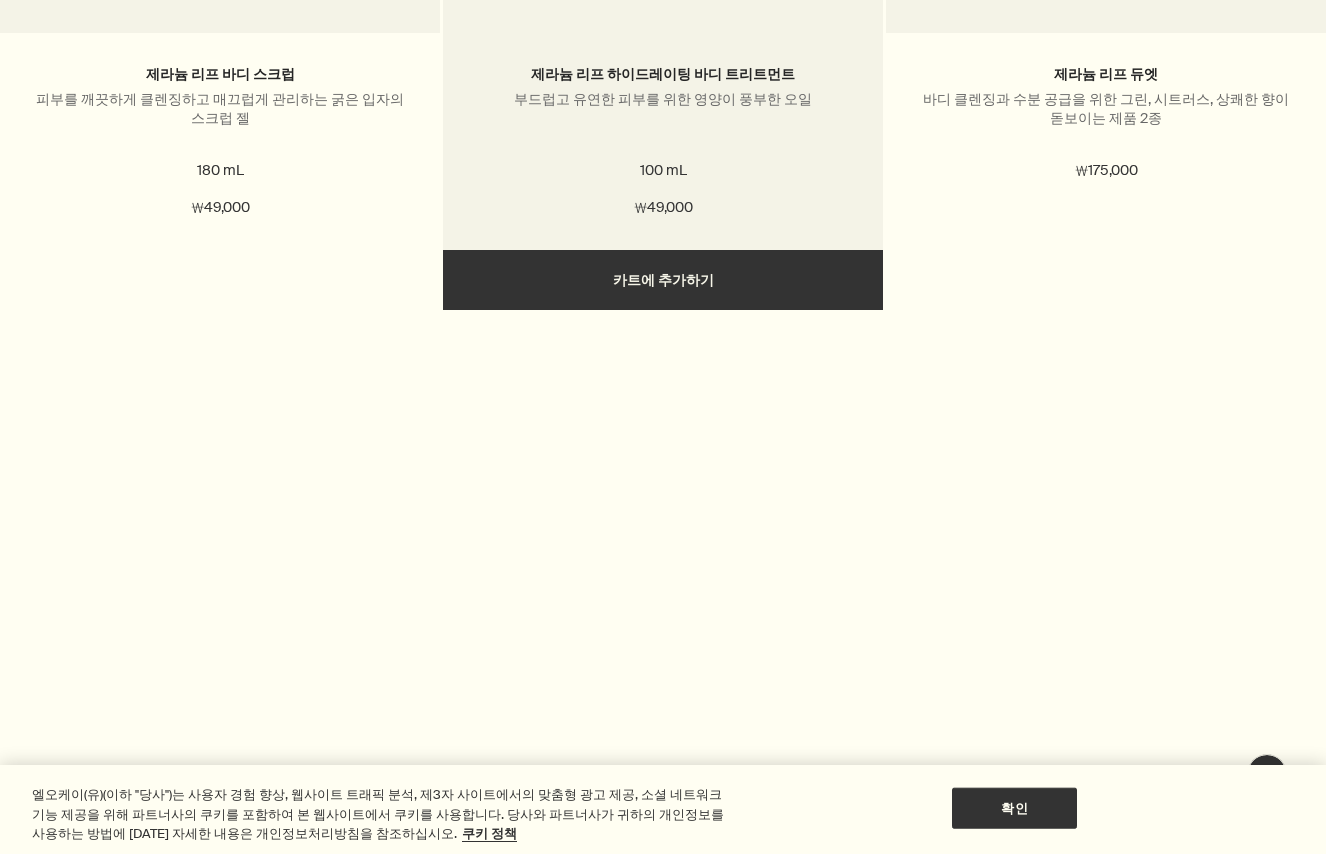 scroll, scrollTop: 1900, scrollLeft: 0, axis: vertical 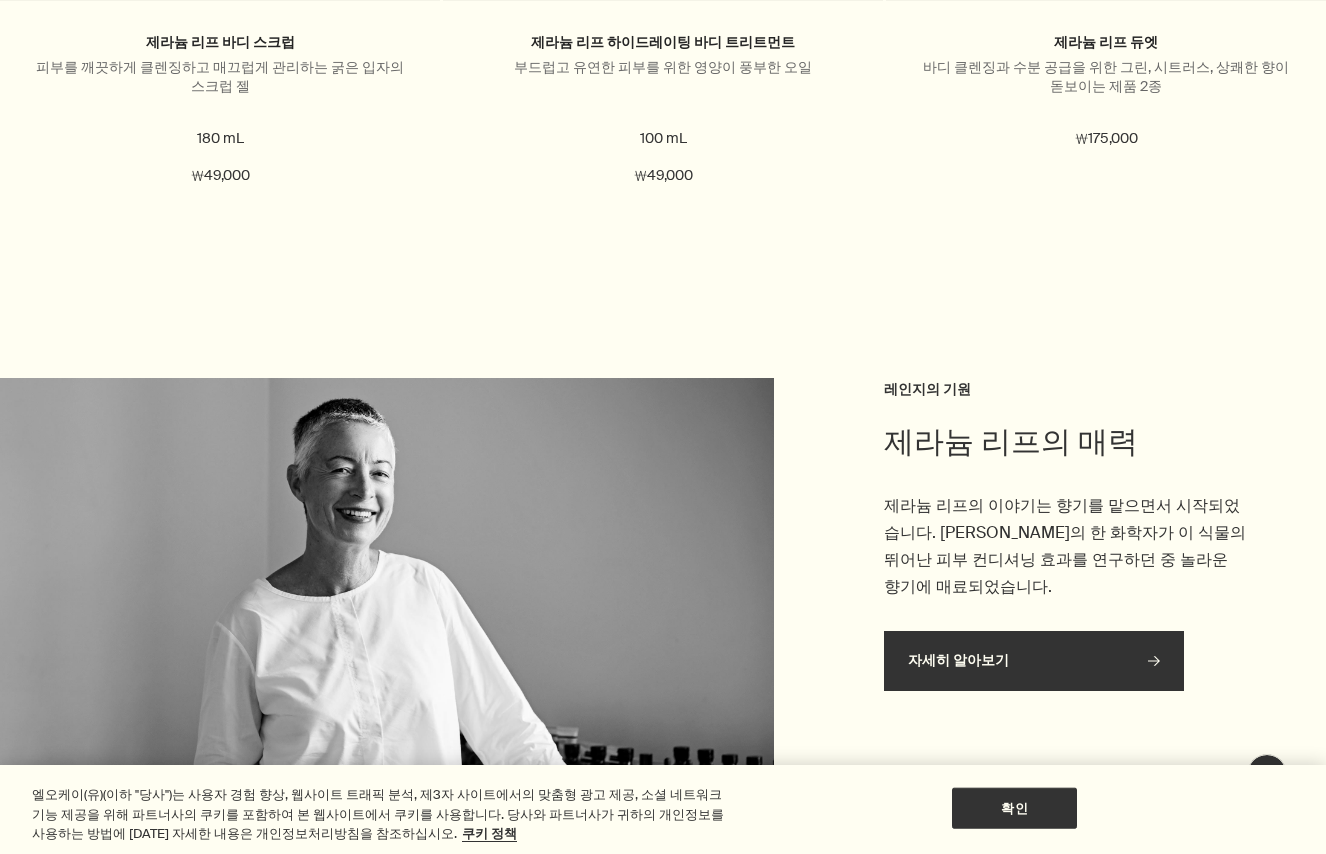 click on "자세히 알아보기   rightArrow" at bounding box center (1034, 661) 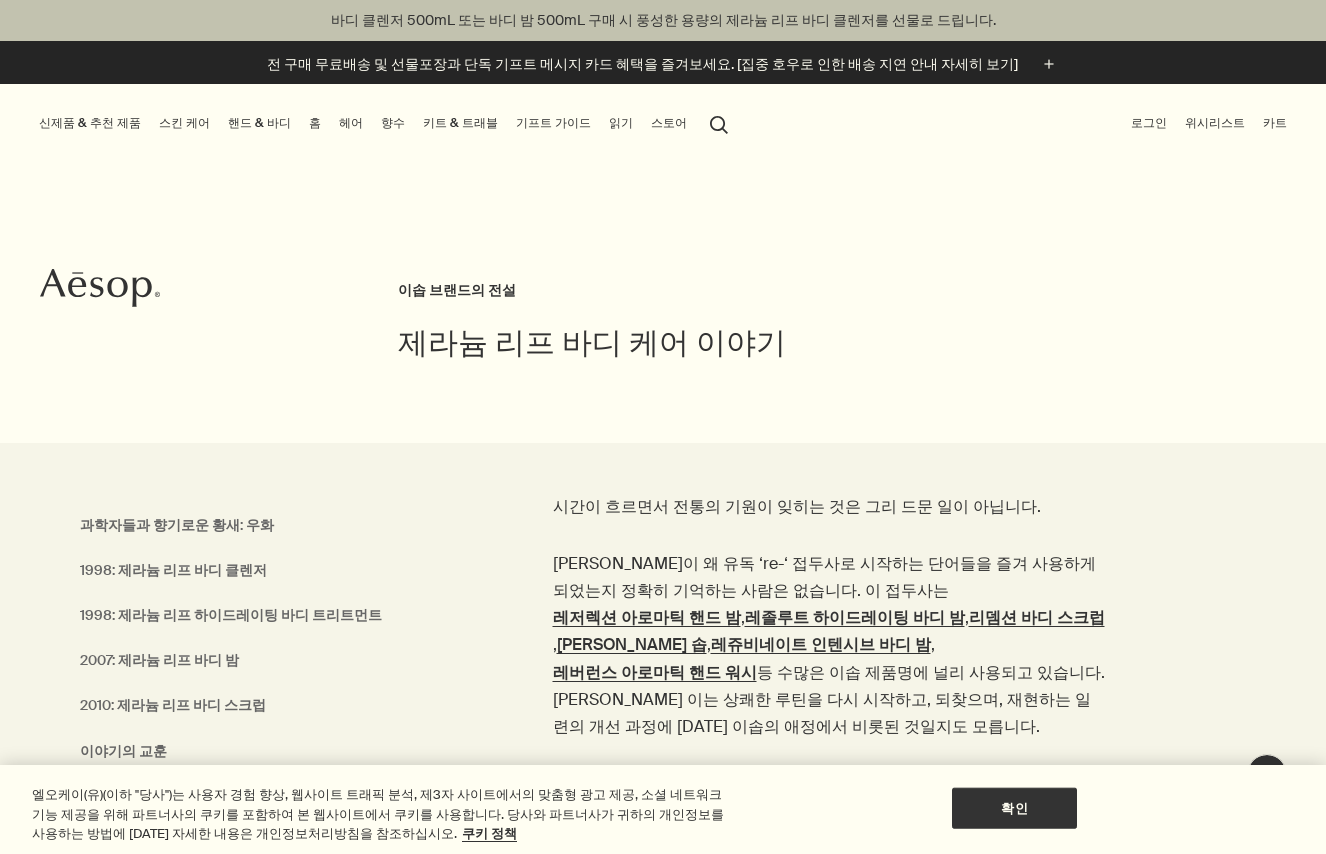 scroll, scrollTop: 0, scrollLeft: 0, axis: both 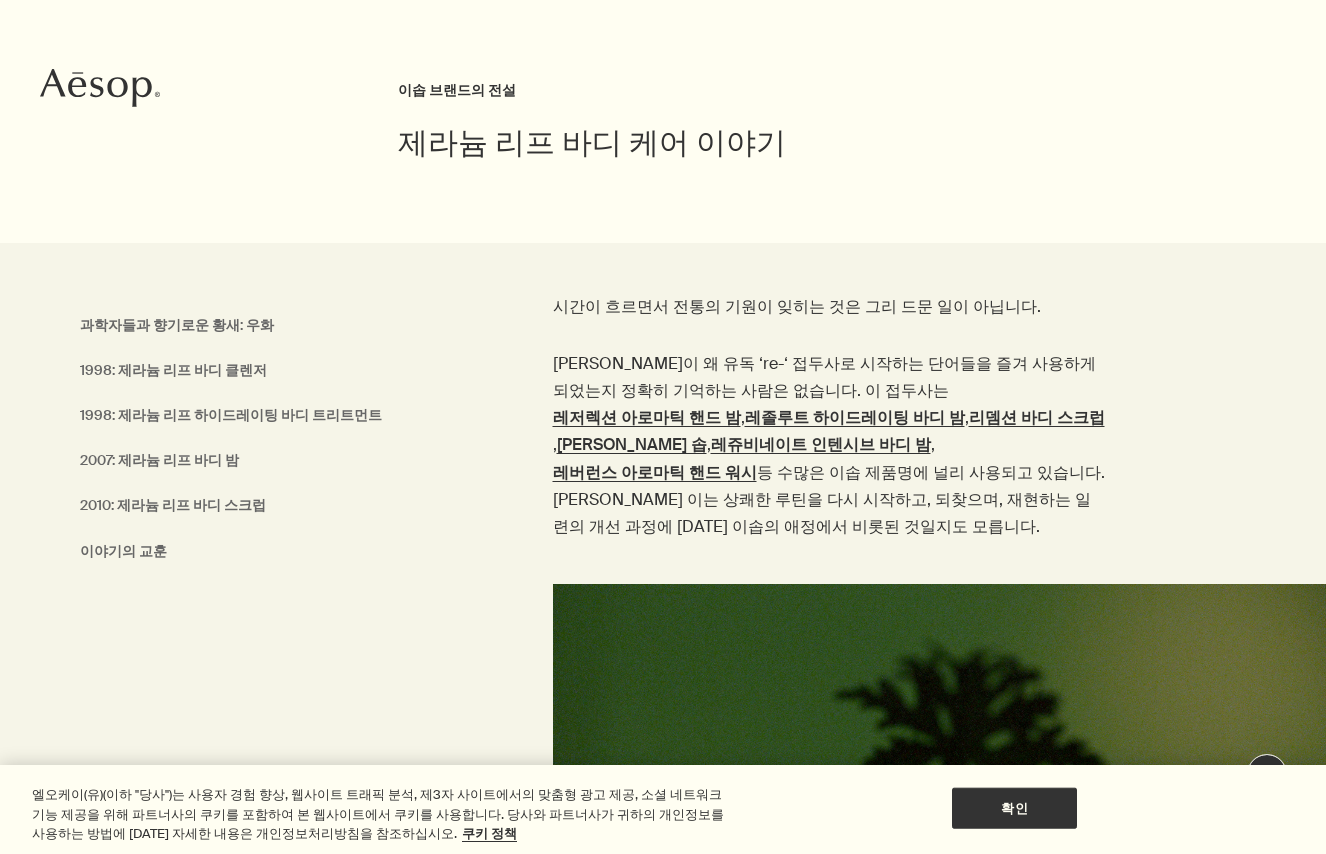 drag, startPoint x: 474, startPoint y: 594, endPoint x: 1212, endPoint y: 497, distance: 744.34735 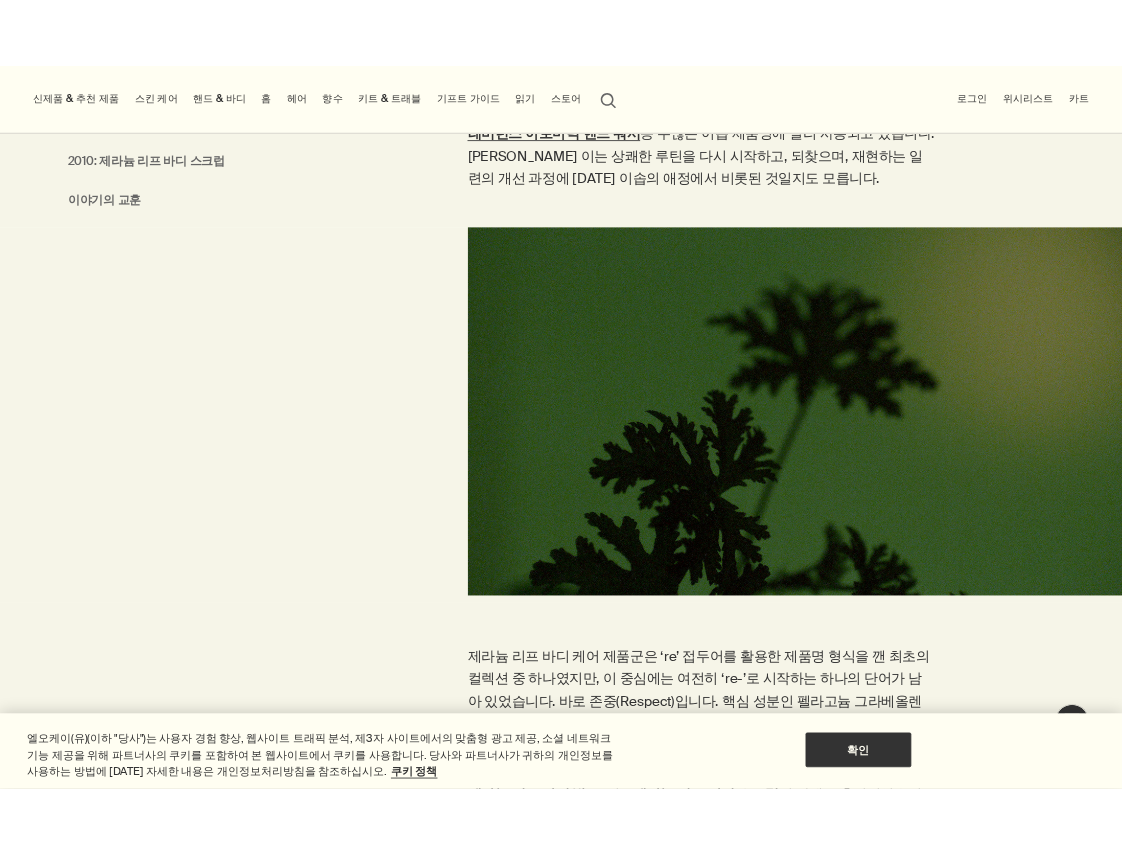 scroll, scrollTop: 193, scrollLeft: 0, axis: vertical 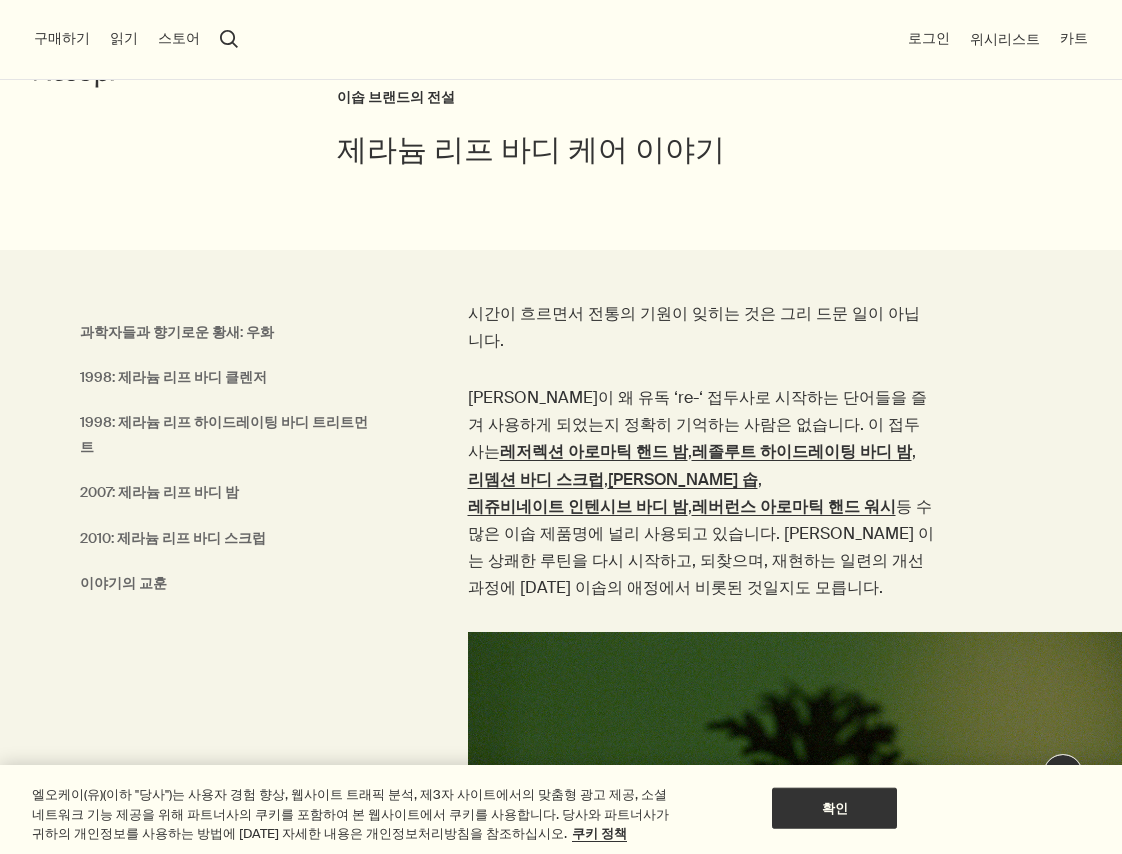 click on "과학자들과 향기로운 황새: 우화 1998: 제라늄 리프 바디 클렌저  1998: 제라늄 리프 하이드레이팅 바디 트리트먼트 2007: 제라늄 리프 바디 밤 2010: 제라늄 리프 바디 스크럽 이야기의 교훈" at bounding box center [187, 466] 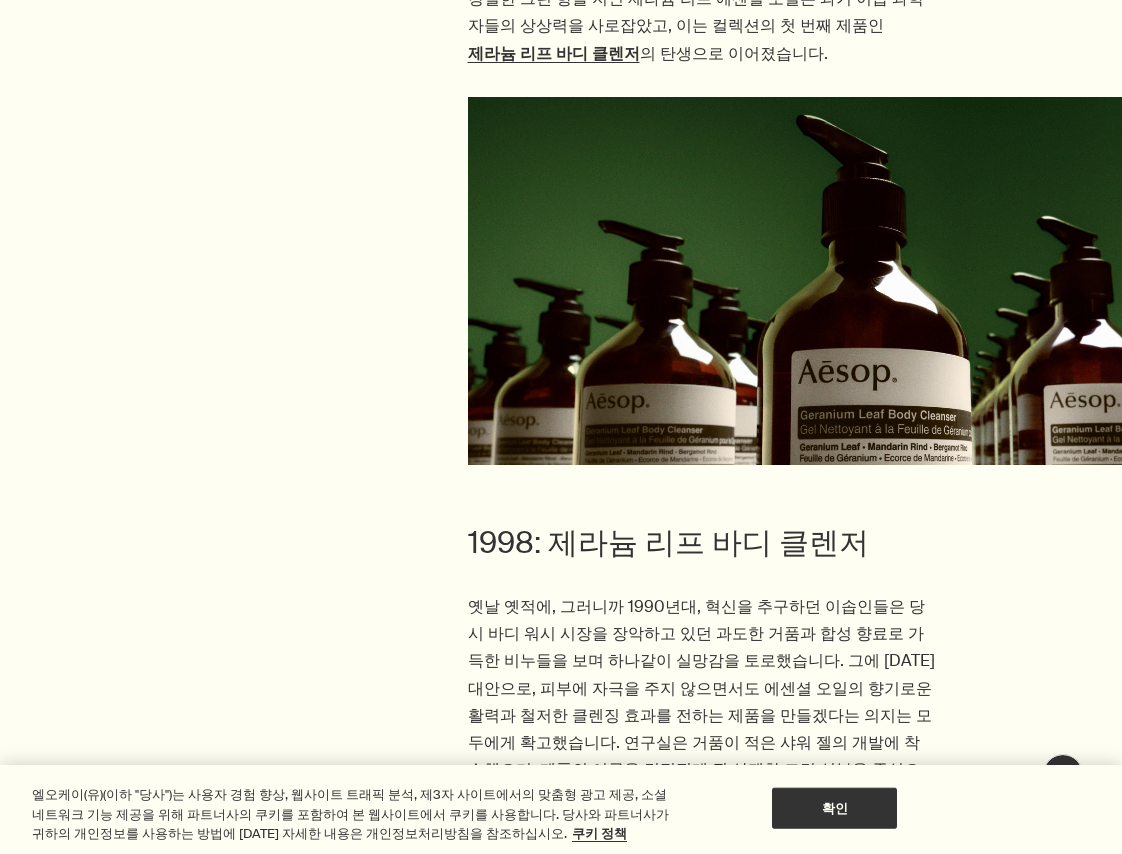 scroll, scrollTop: 1993, scrollLeft: 0, axis: vertical 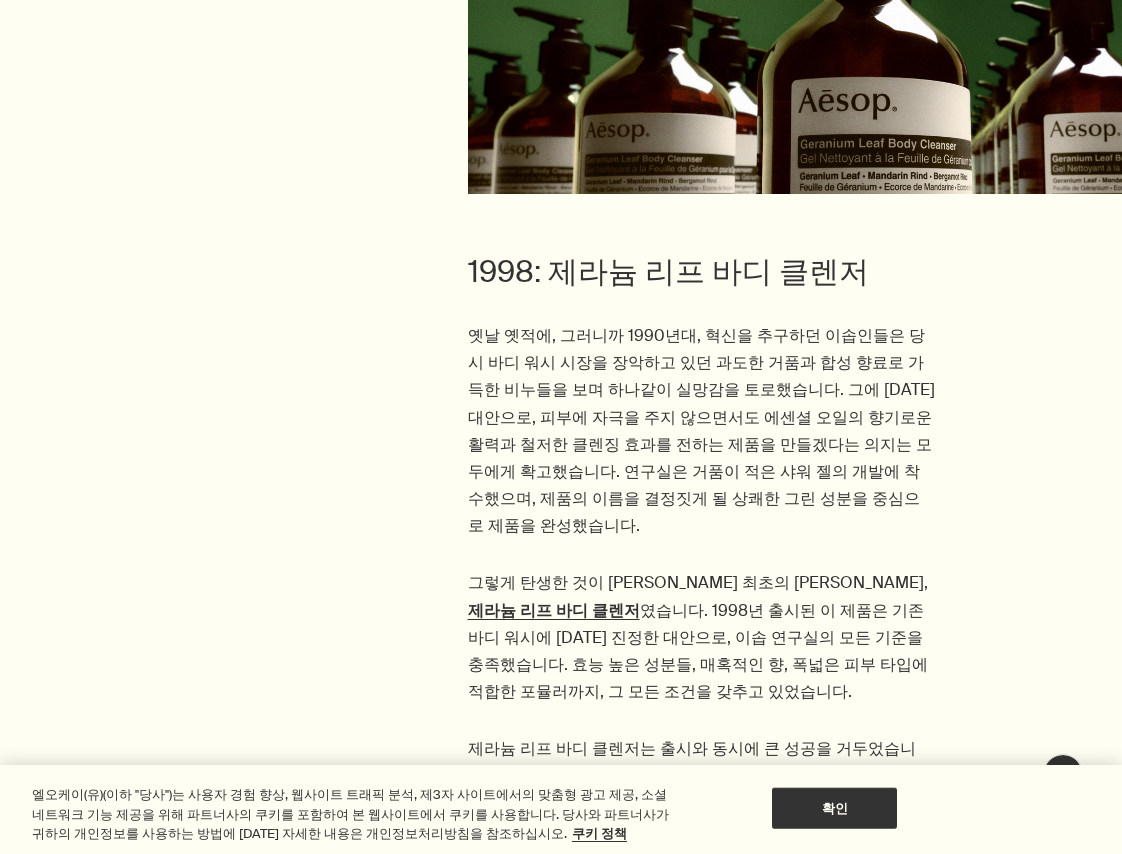 click on "그렇게 탄생한 것이 [PERSON_NAME] 최초의 [PERSON_NAME],  제라늄 리프 바디 클렌저 였습니다. 1998년 출시된 이 제품은 기존 바디 워시에 [DATE] 진정한 대안으로, 이솝 연구실의 모든 기준을 충족했습니다. 효능 높은 성분들, 매혹적인 향, 폭넓은 피부 타입에 적합한 포뮬러까지, 그 모든 조건을 갖추고 있었습니다." at bounding box center (702, 637) 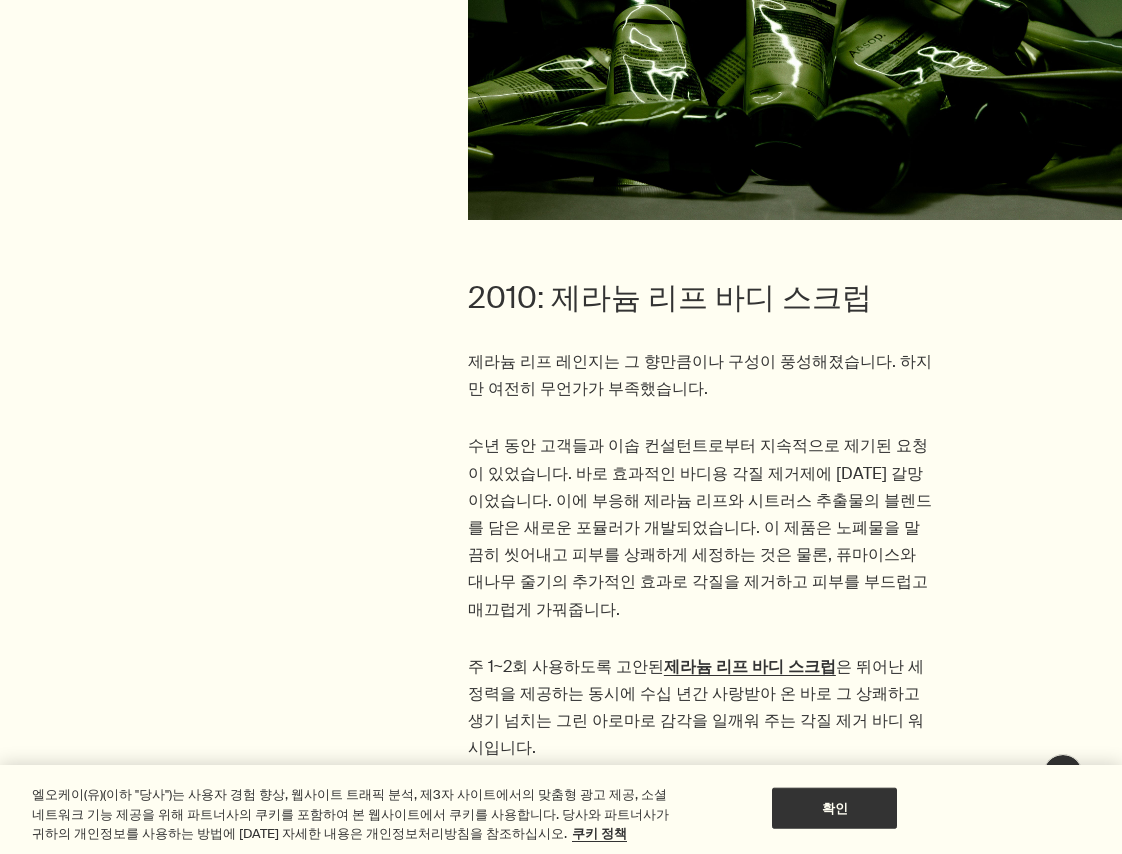 scroll, scrollTop: 5093, scrollLeft: 0, axis: vertical 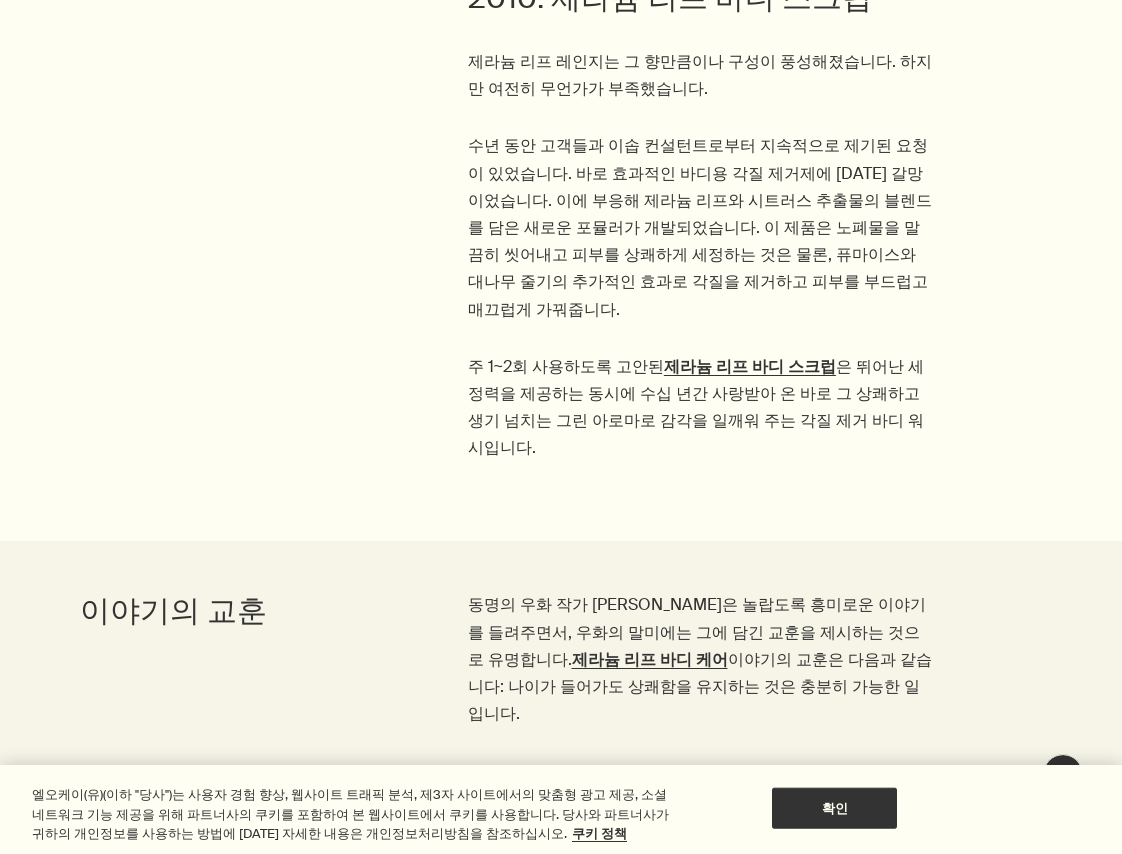 click on "2010: 제라늄 리프 바디 스크럽 제라늄 리프 레인지는 그 향만큼이나 구성이 풍성해졌습니다. 하지만 여전히 무언가가 부족했습니다. 수년 동안 고객들과 이솝 컨설턴트로부터 지속적으로 제기된 요청이 있었습니다. 바로 효과적인 바디용 각질 제거제에 [DATE] 갈망이었습니다. 이에 부응해 제라늄 리프와 시트러스 추출물의 블렌드를 담은 새로운 포뮬러가 개발되었습니다. 이 제품은 노폐물을 말끔히 씻어내고 피부를 상쾌하게 세정하는 것은 물론, 퓨마이스와 대나무 줄기의 추가적인 효과로 각질을 제거하고 피부를 부드럽고 매끄럽게 가꿔줍니다. 주 1~2회 사용하도록 고안된  제라늄 리프 바디 스크럽 은 뛰어난 세정력을 제공하는 동시에 수십 년간 사랑받아 온 바로 그 상쾌하고 생기 넘치는 그린 아로마로 감각을 일깨워 주는 각질 제거 바디 워시입니다." at bounding box center (561, 234) 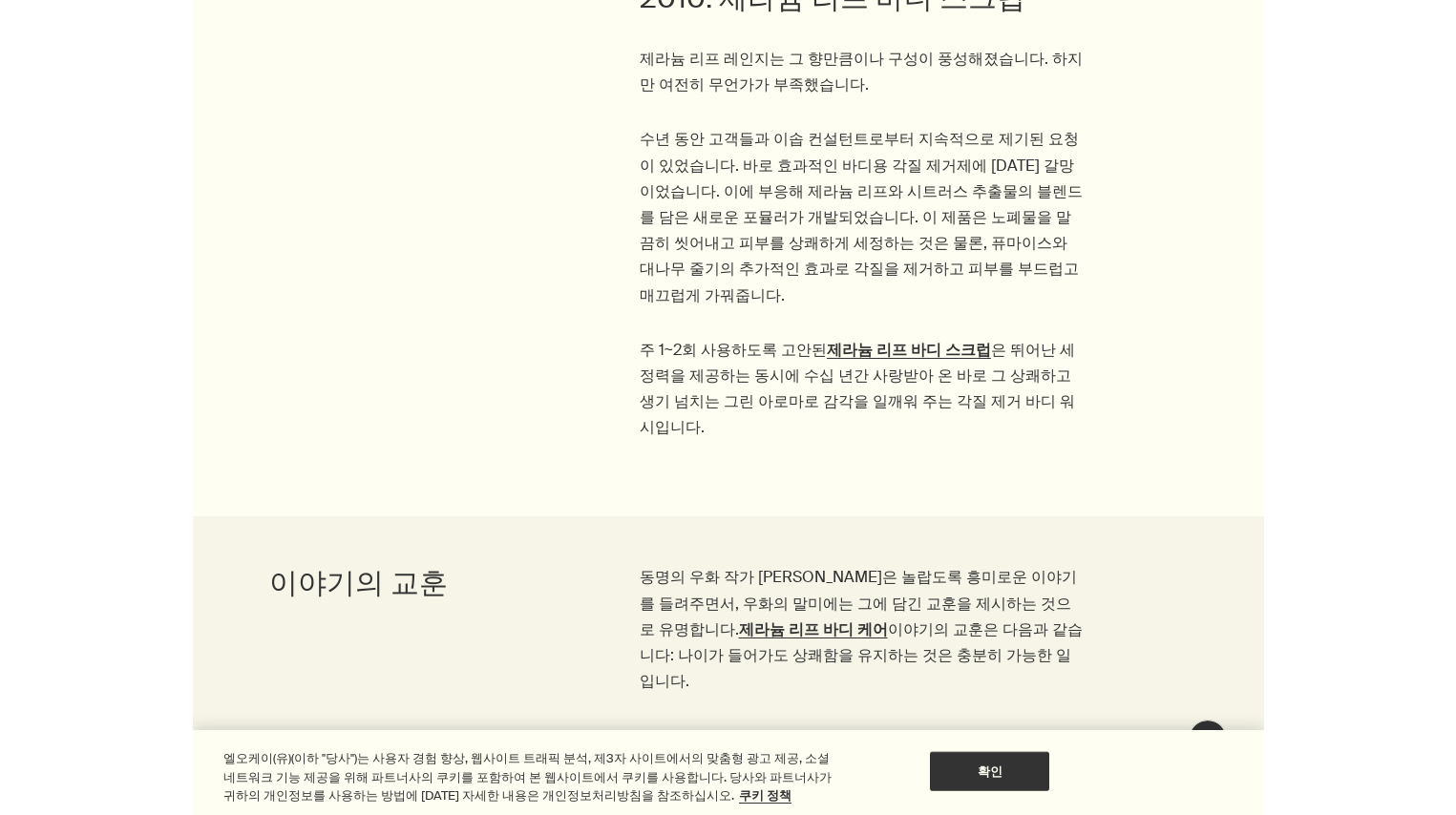 scroll, scrollTop: 5115, scrollLeft: 0, axis: vertical 